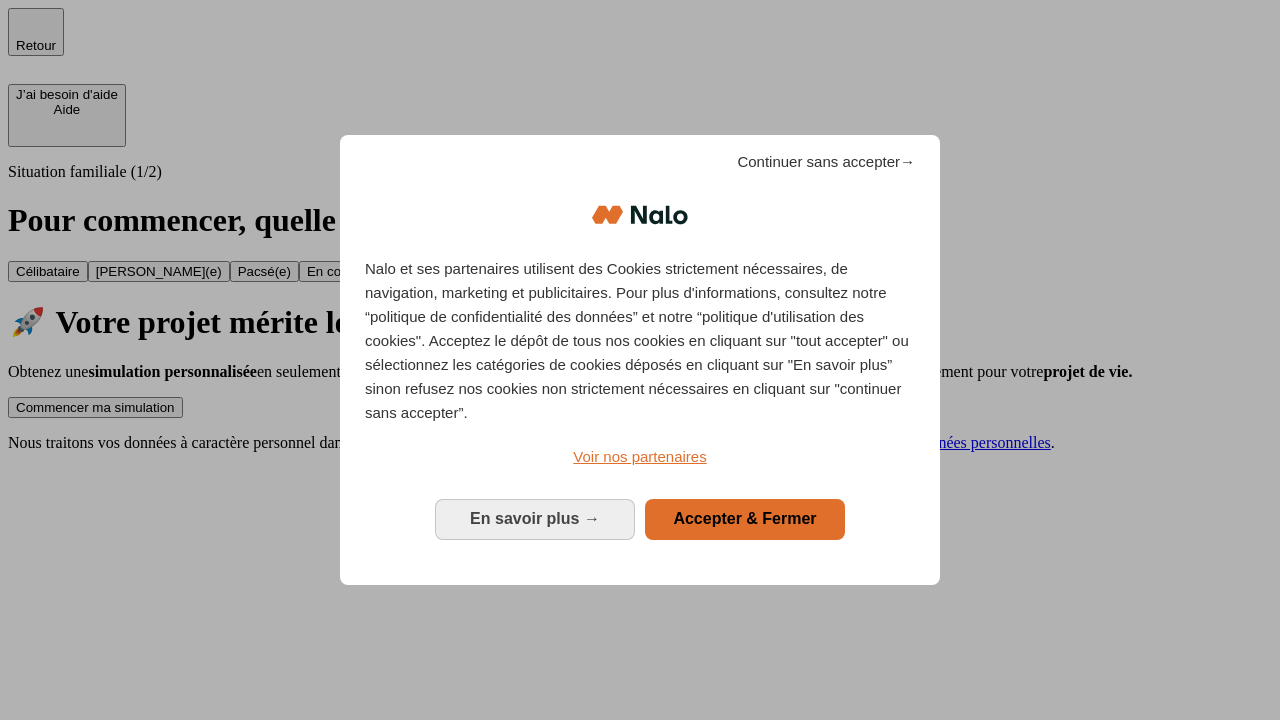 scroll, scrollTop: 0, scrollLeft: 0, axis: both 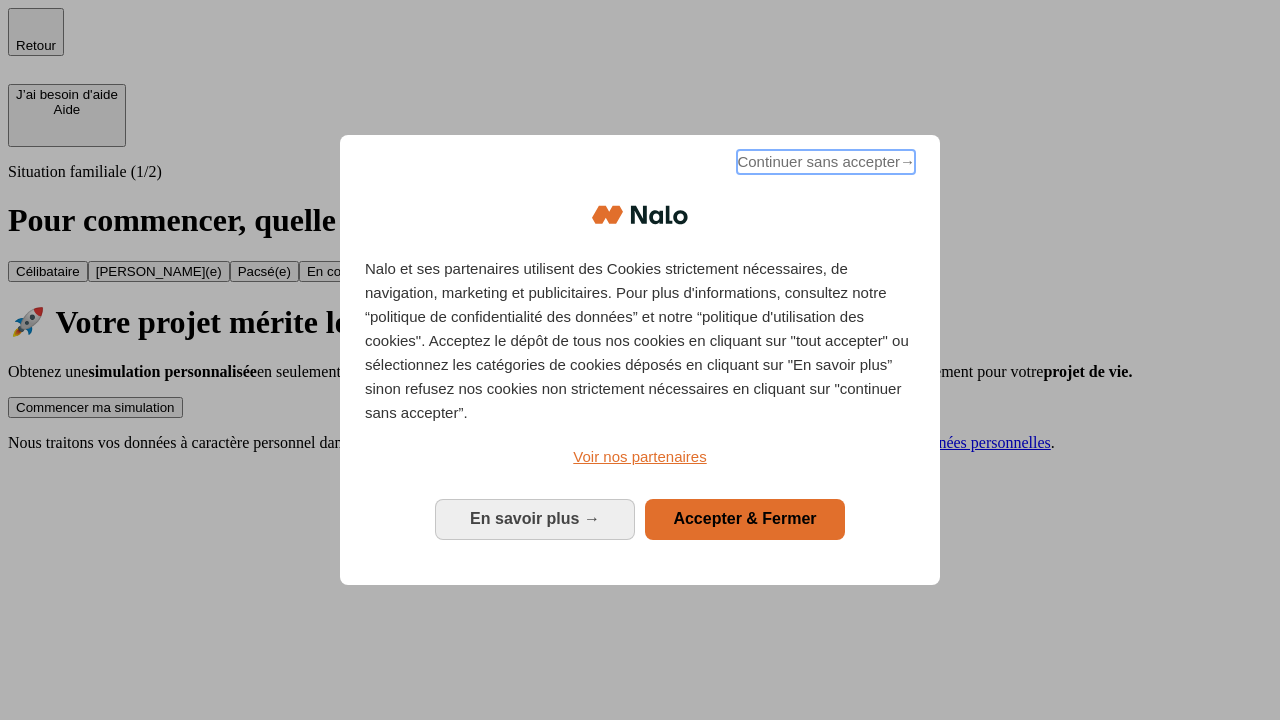 click on "Continuer sans accepter  →" at bounding box center [826, 162] 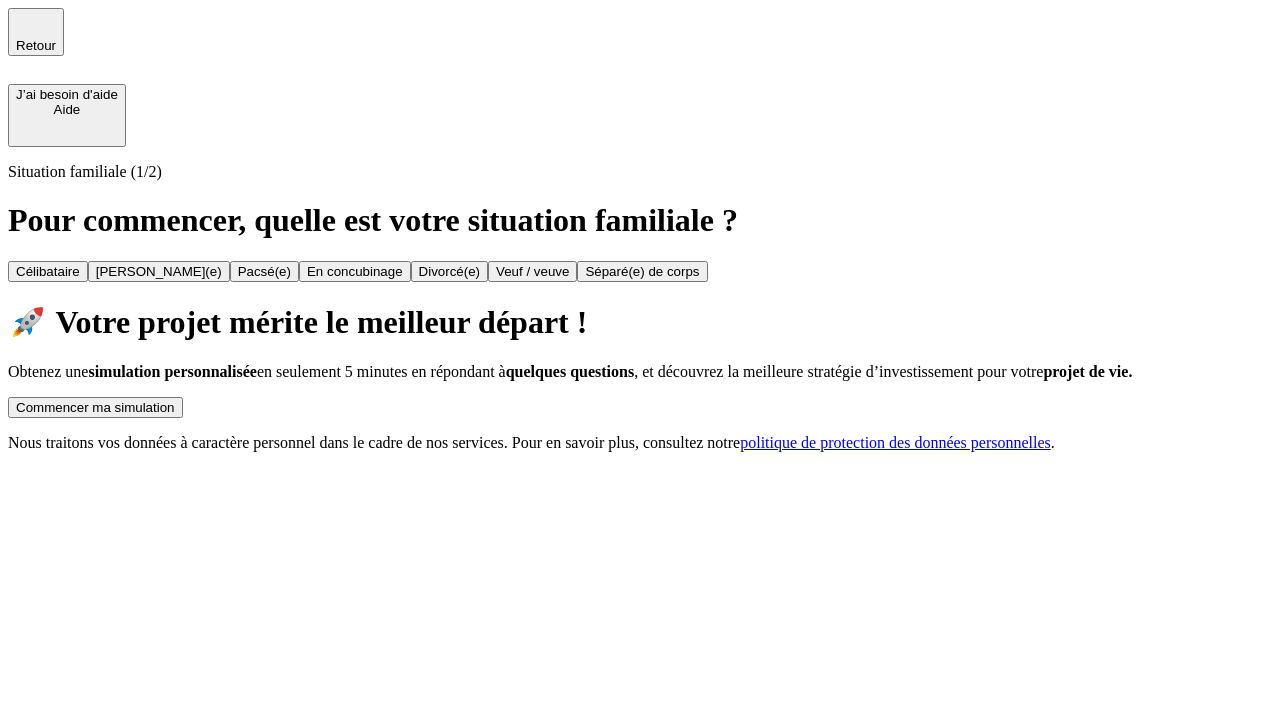click on "Commencer ma simulation" at bounding box center [95, 407] 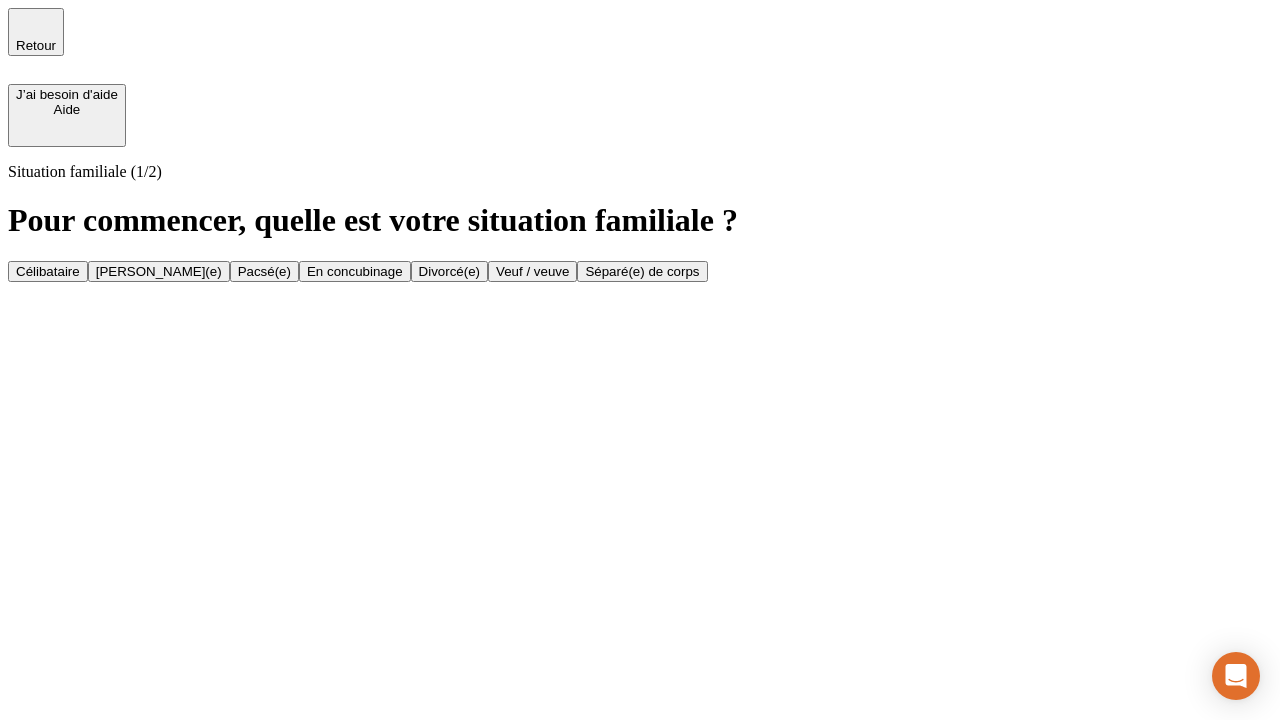 click on "En concubinage" at bounding box center [355, 271] 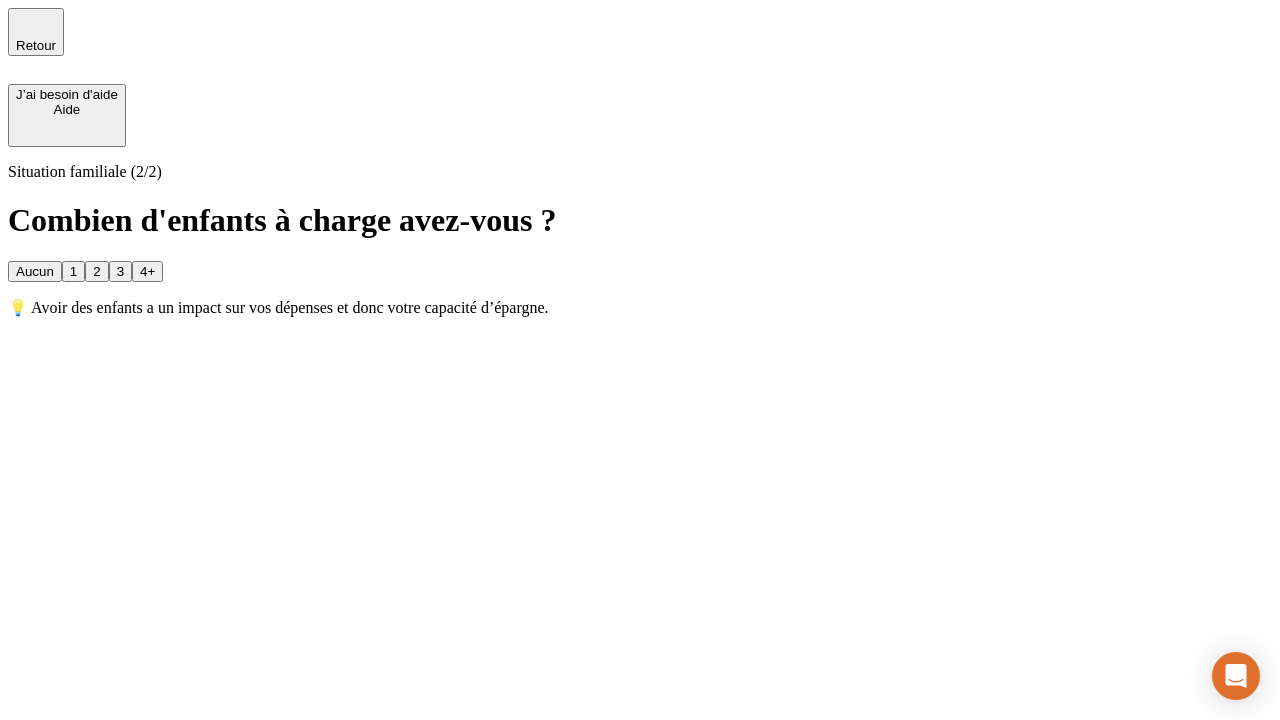 click on "2" at bounding box center [96, 271] 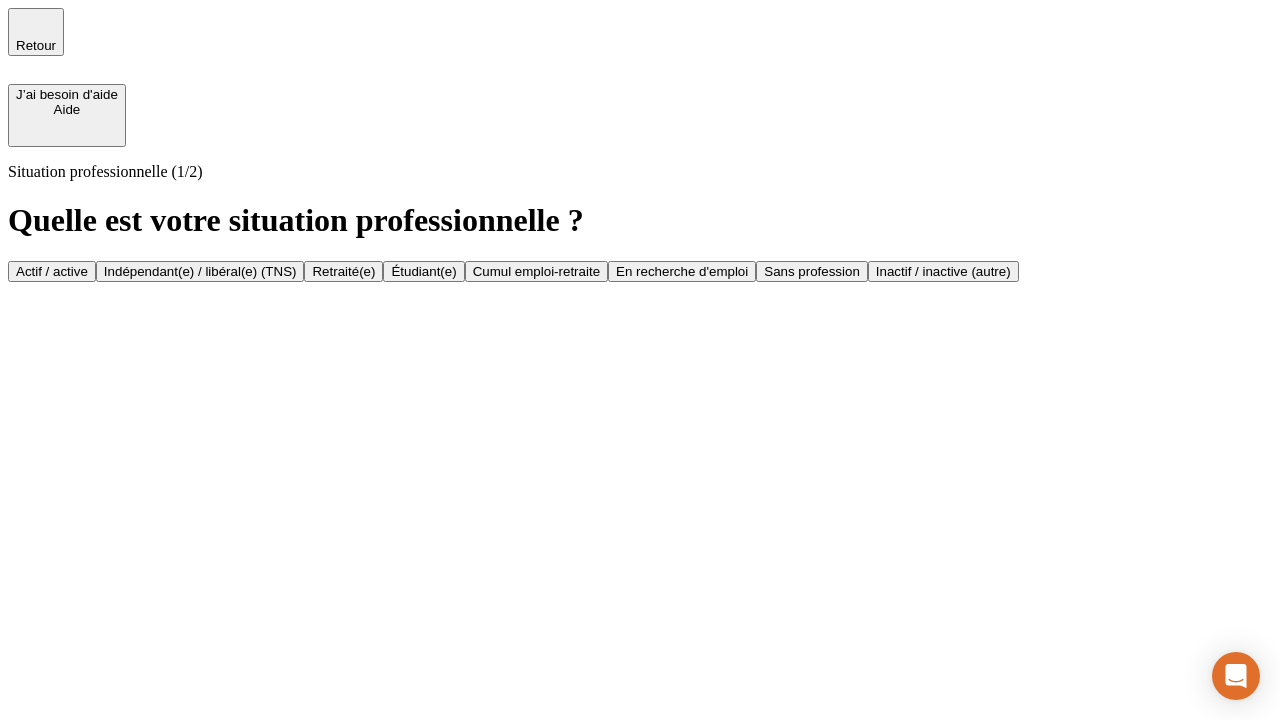 click on "Indépendant(e) / libéral(e) (TNS)" at bounding box center (200, 271) 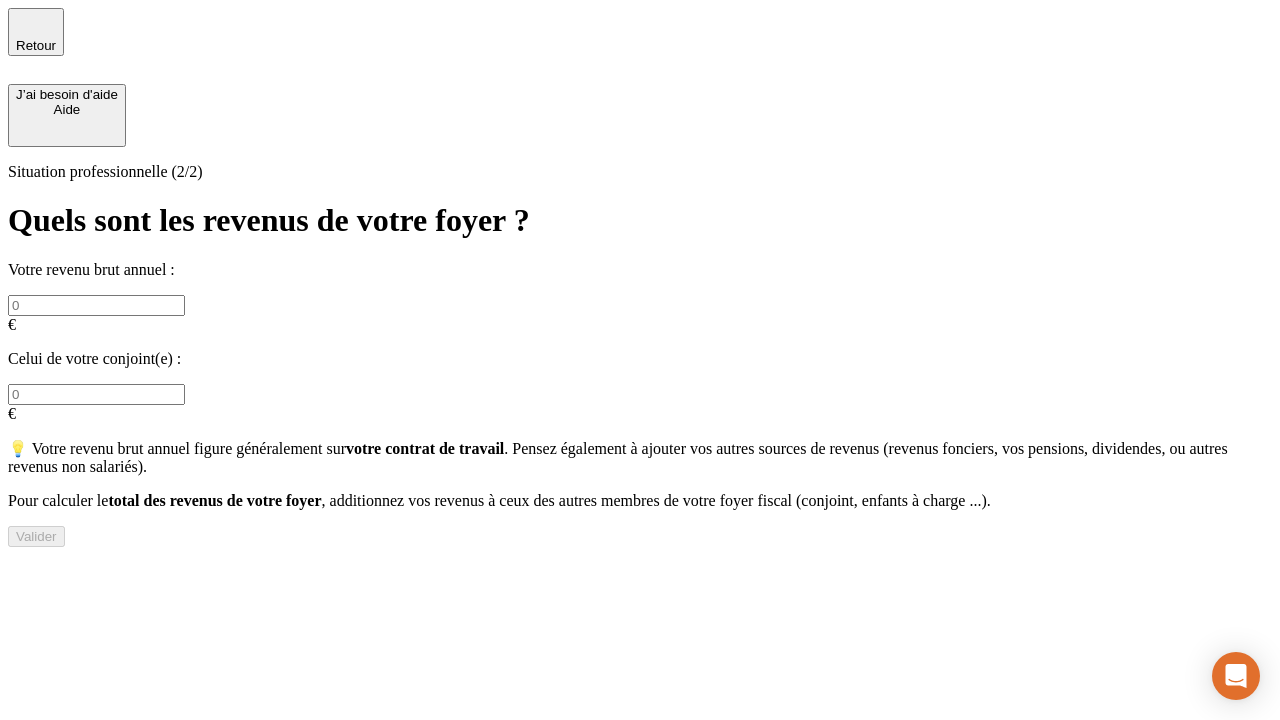 click at bounding box center [96, 305] 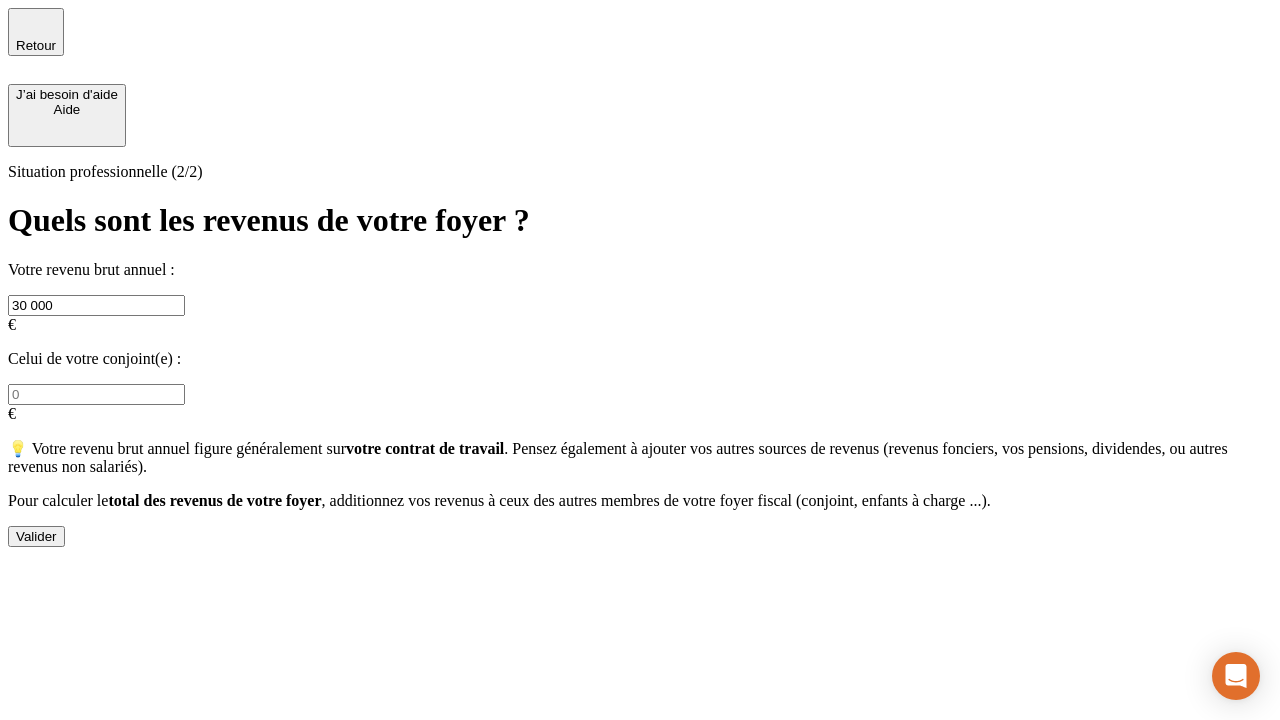 type on "30 000" 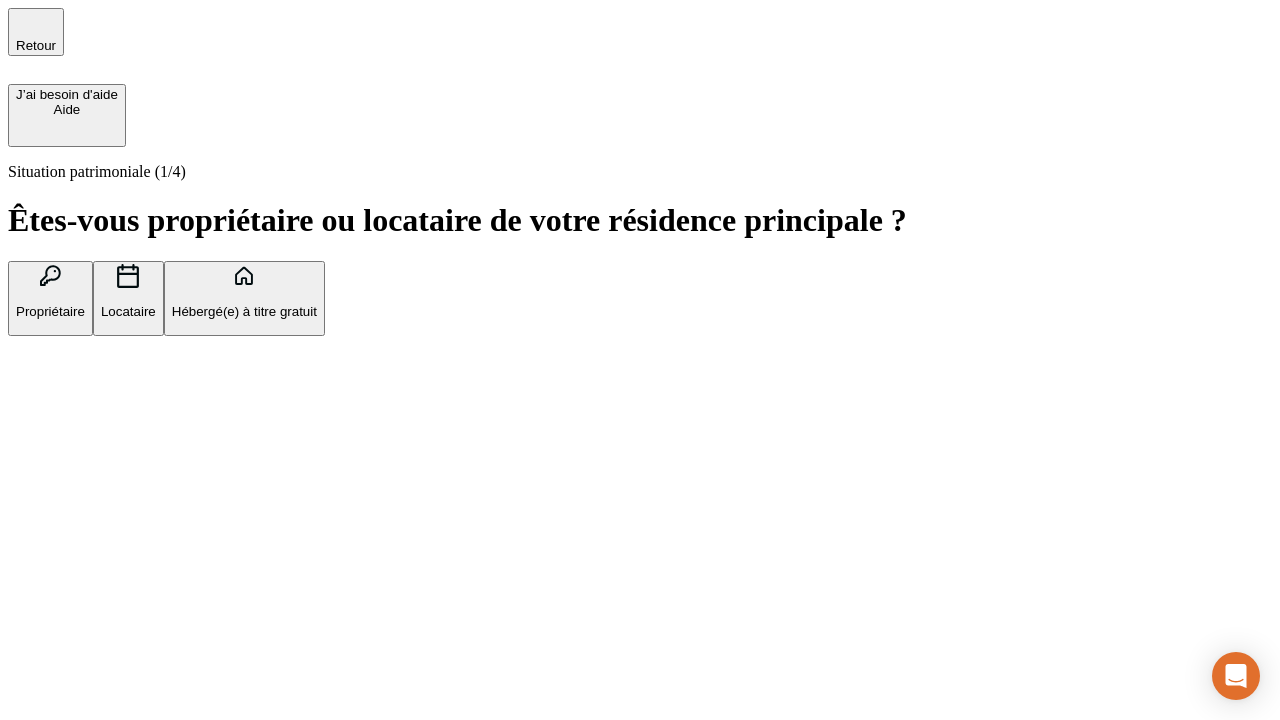 click on "Locataire" at bounding box center (128, 311) 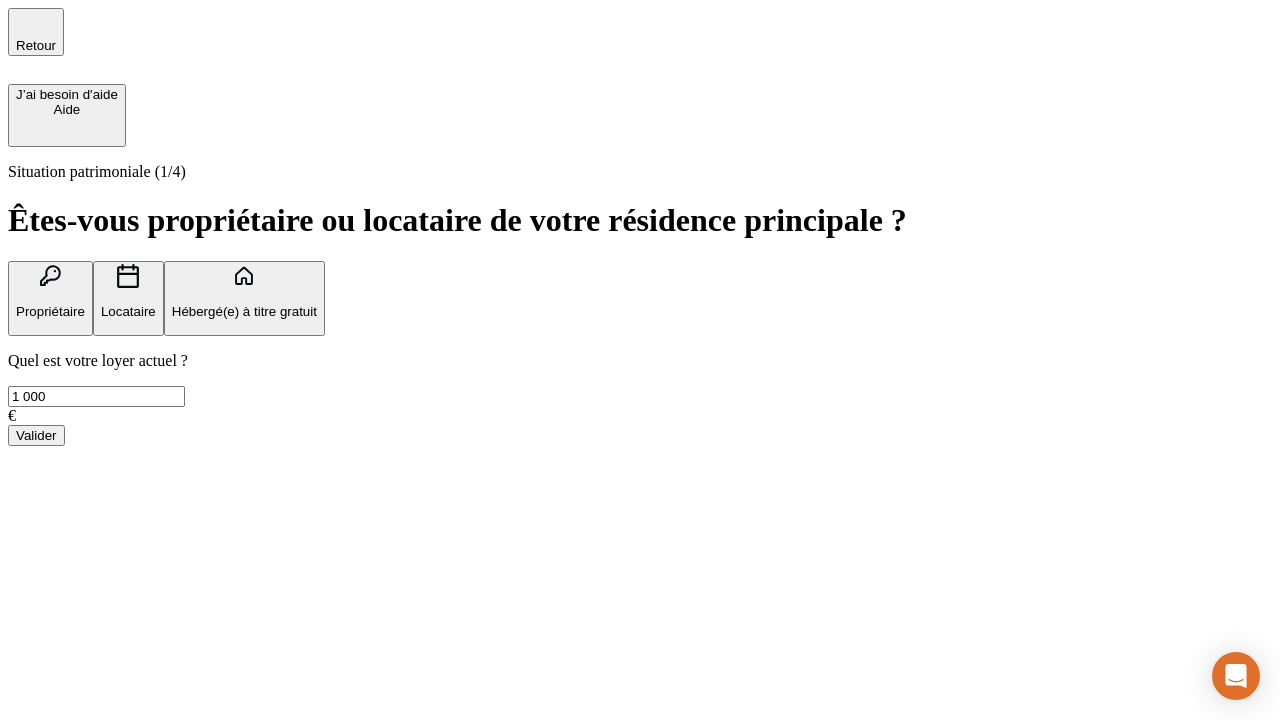 type on "1 000" 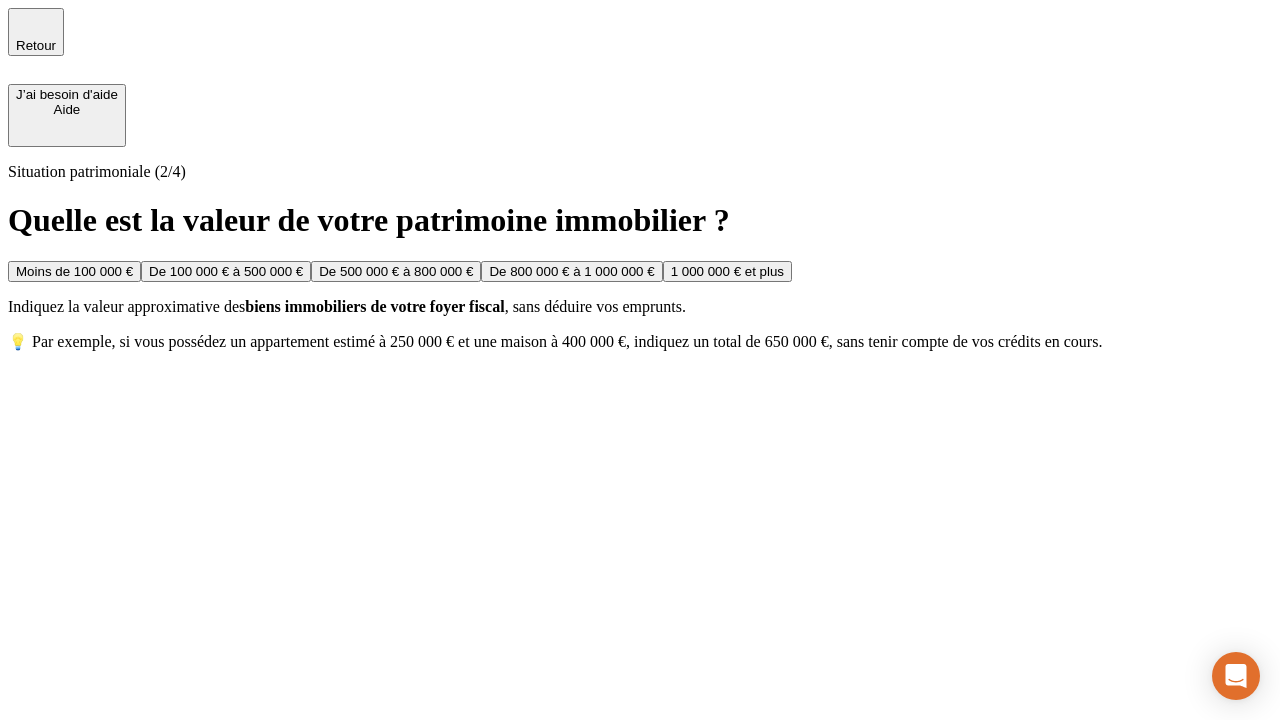 click on "Moins de 100 000 €" at bounding box center (74, 271) 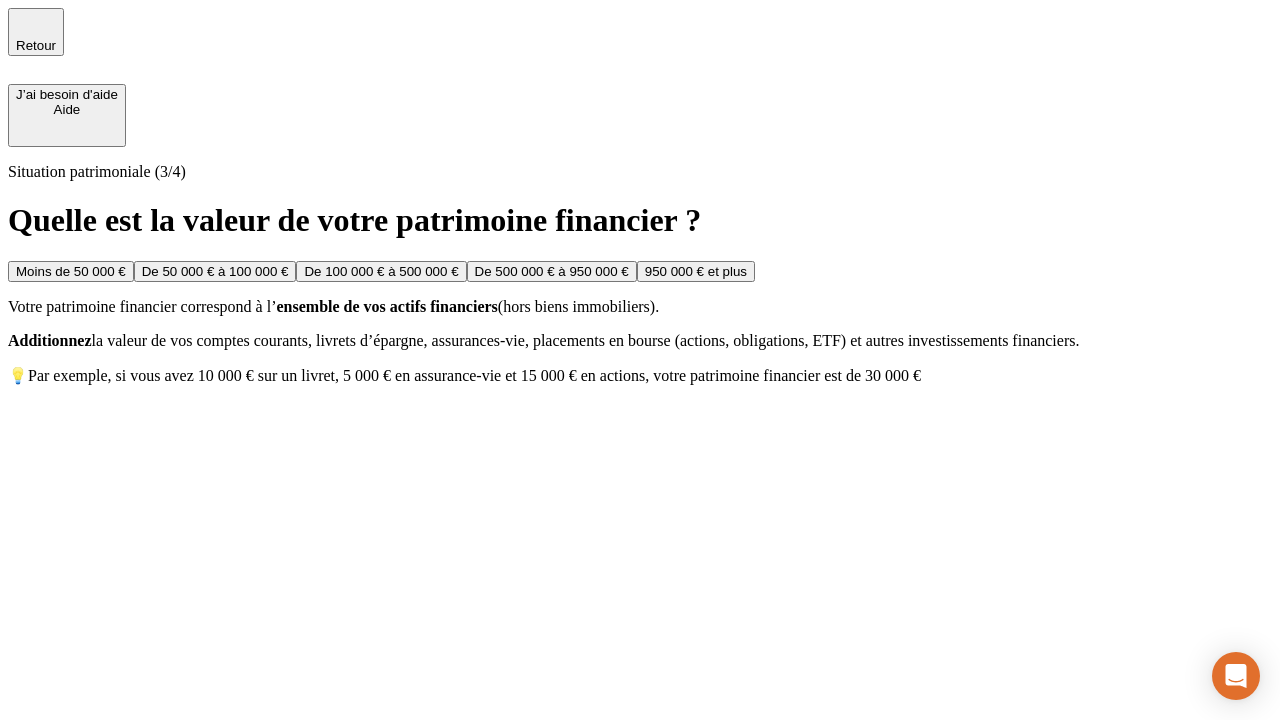 click on "Moins de 50 000 €" at bounding box center [71, 271] 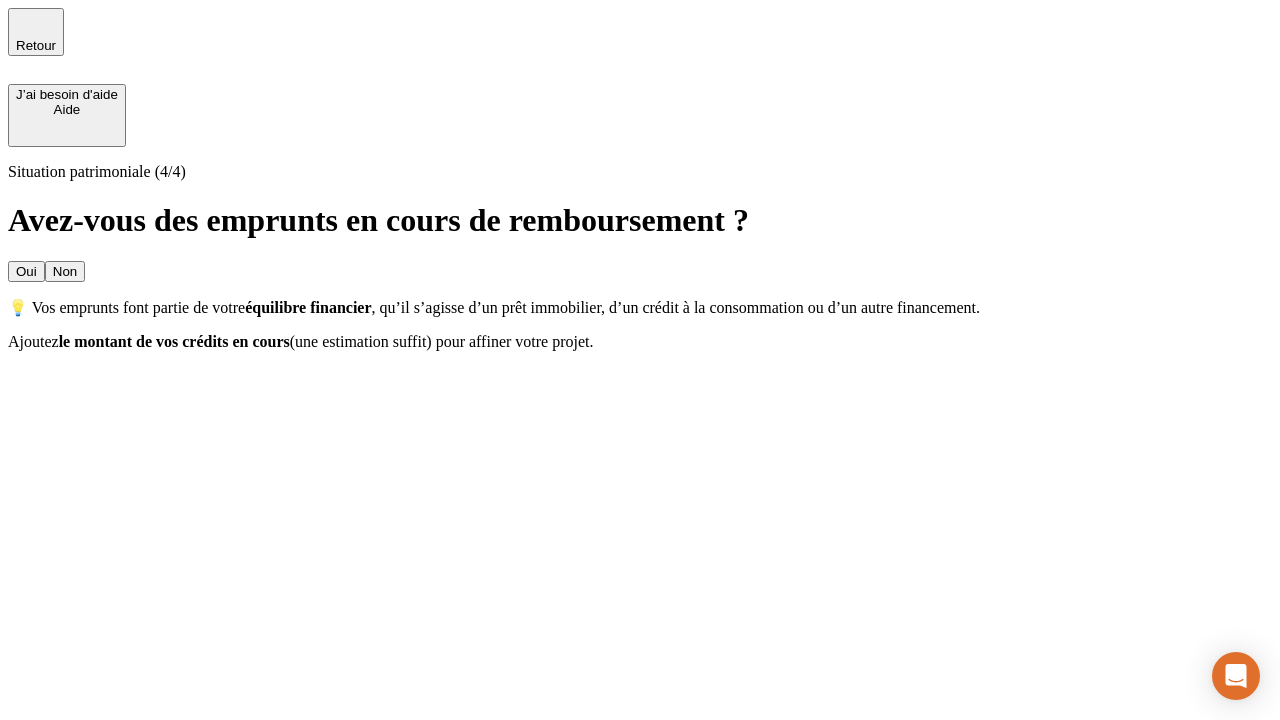 click on "Non" at bounding box center [65, 271] 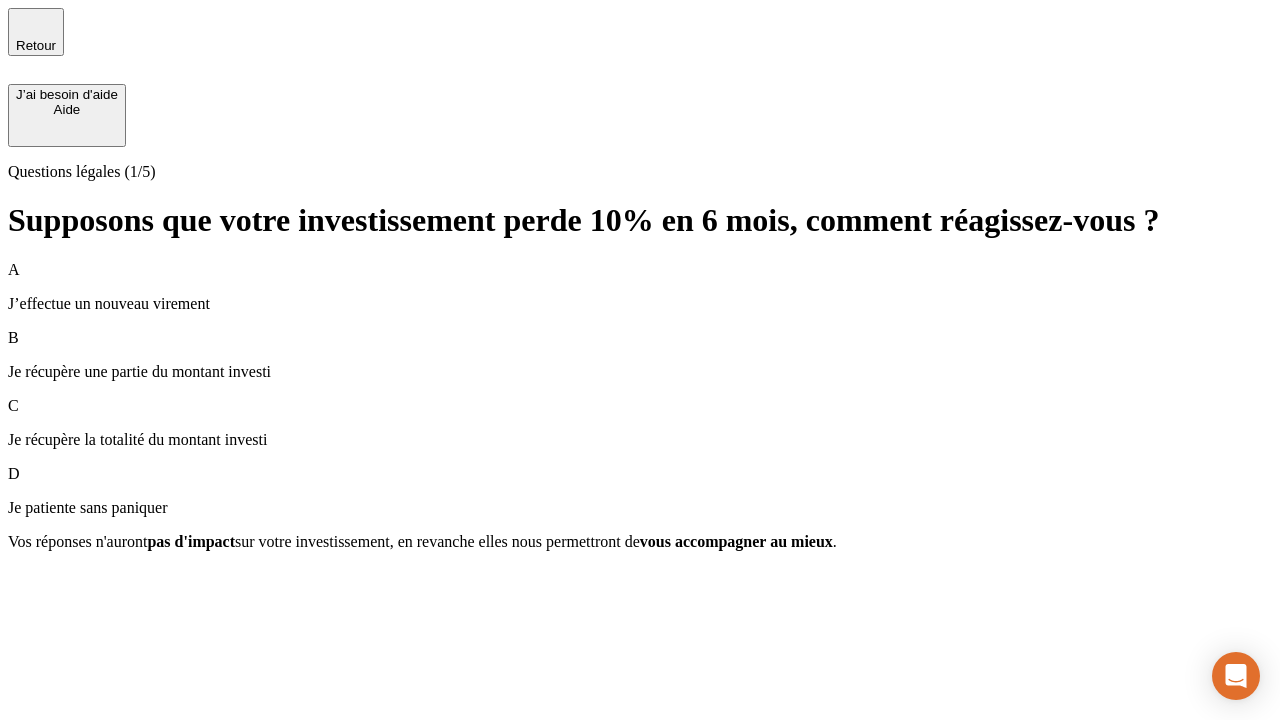 click on "A J’effectue un nouveau virement" at bounding box center (640, 287) 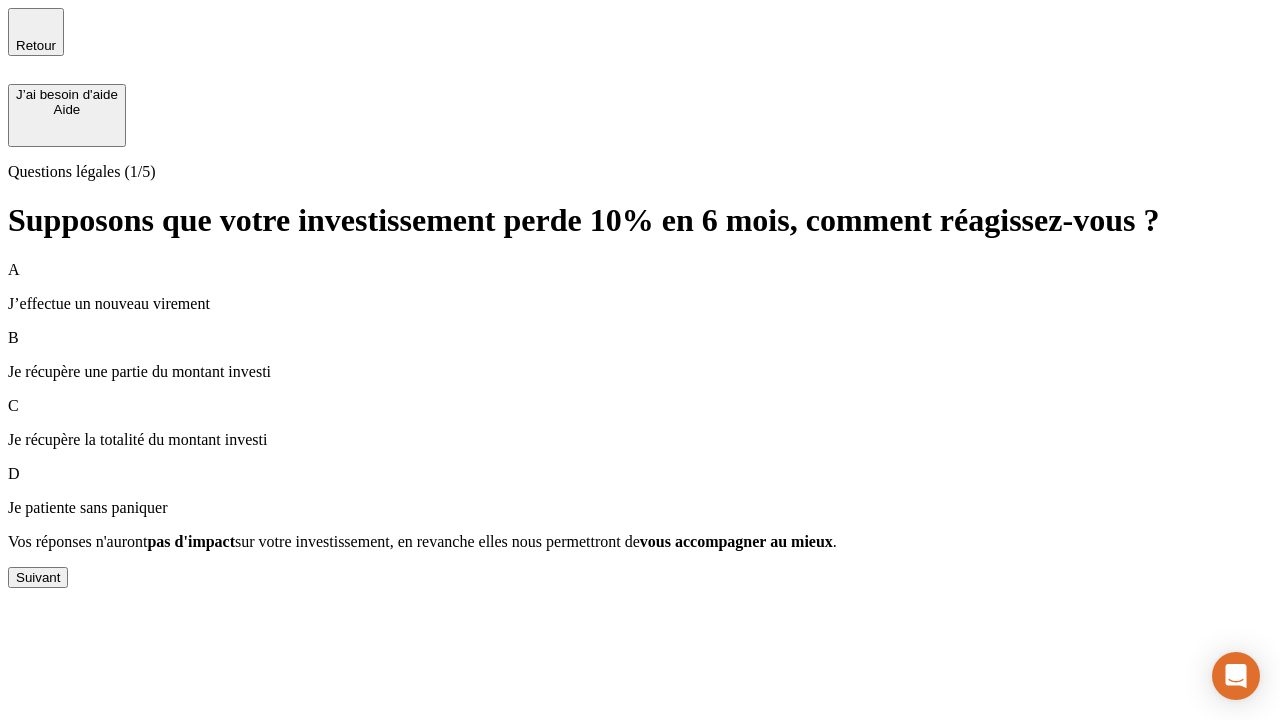click on "Suivant" at bounding box center (38, 577) 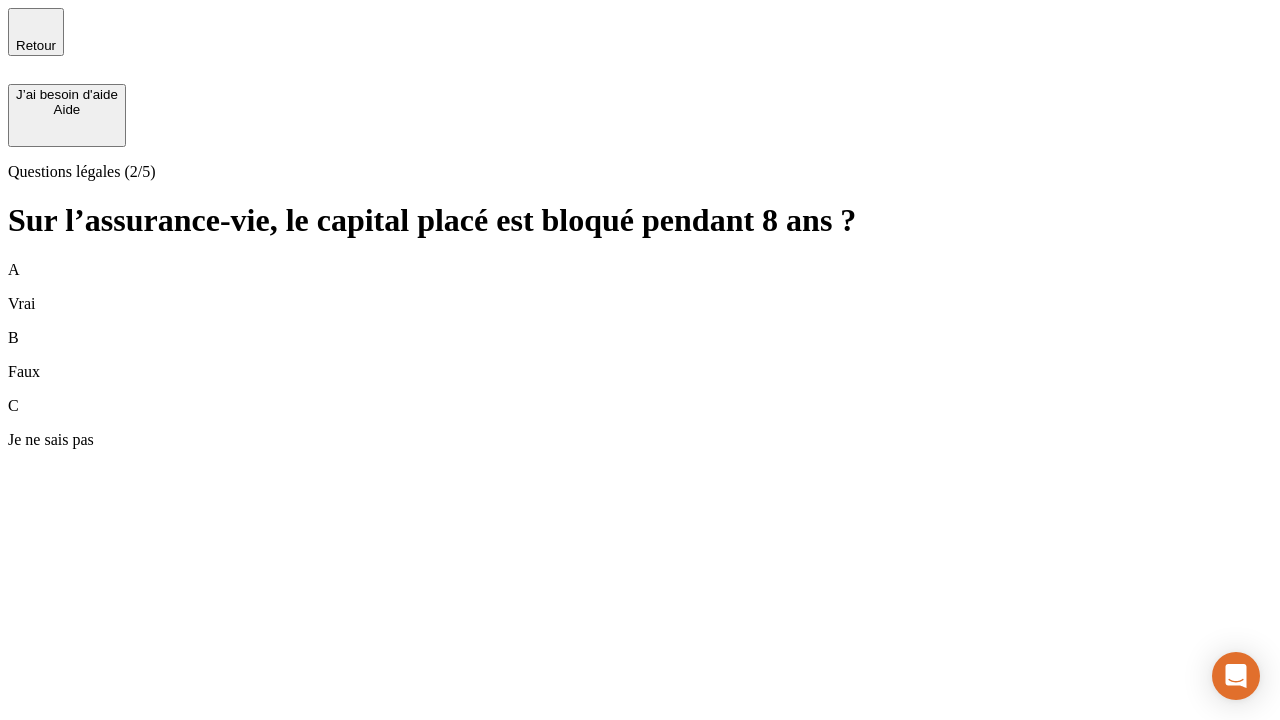 click on "A Vrai" at bounding box center (640, 287) 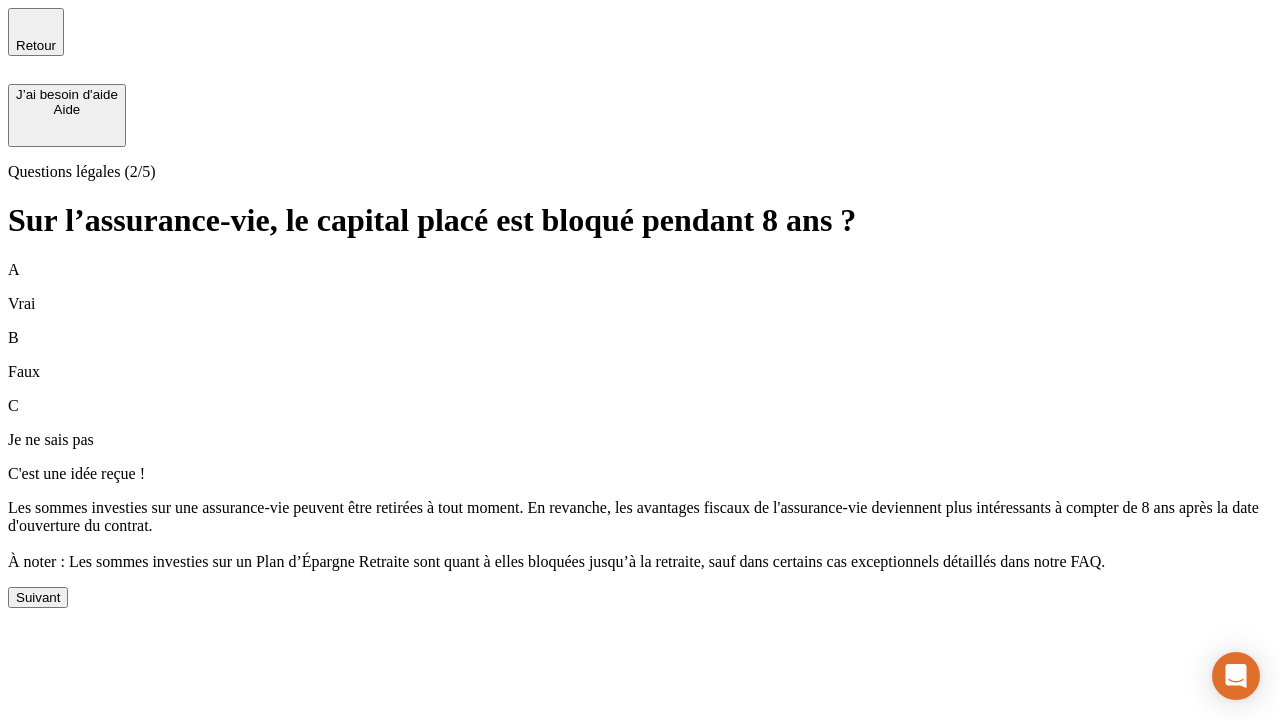 click on "Suivant" at bounding box center [38, 597] 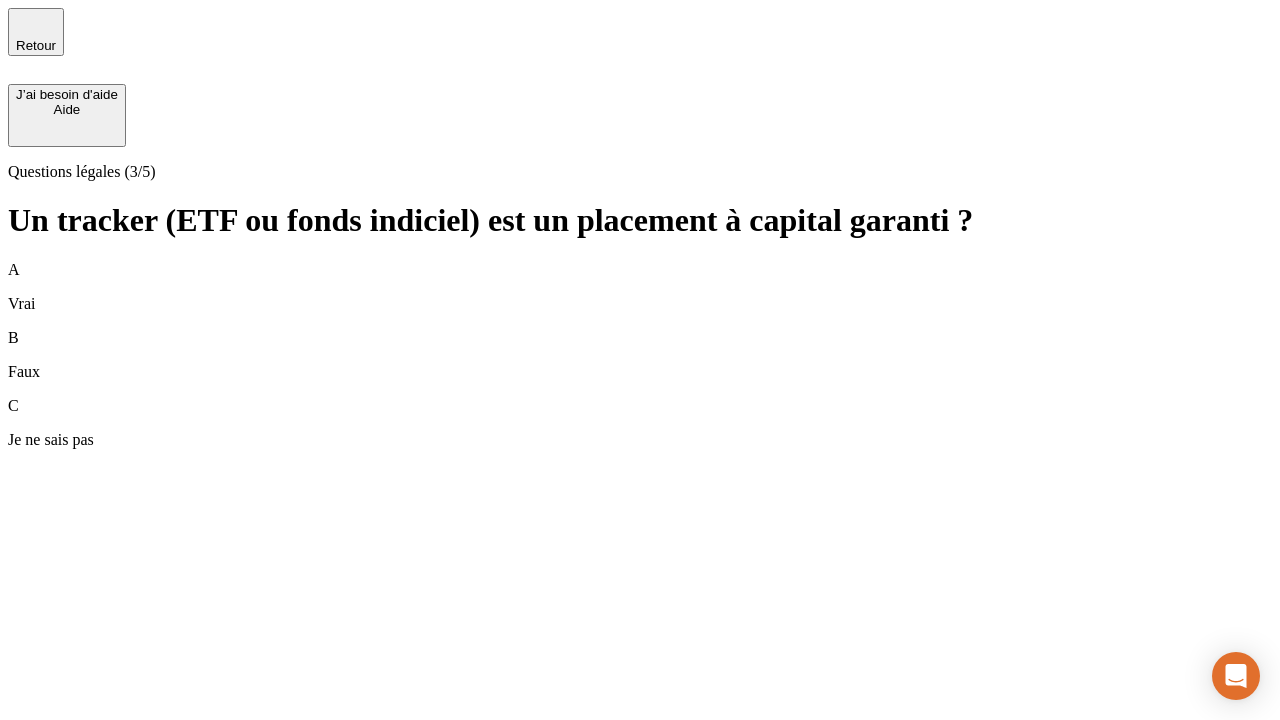 click on "A Vrai" at bounding box center [640, 287] 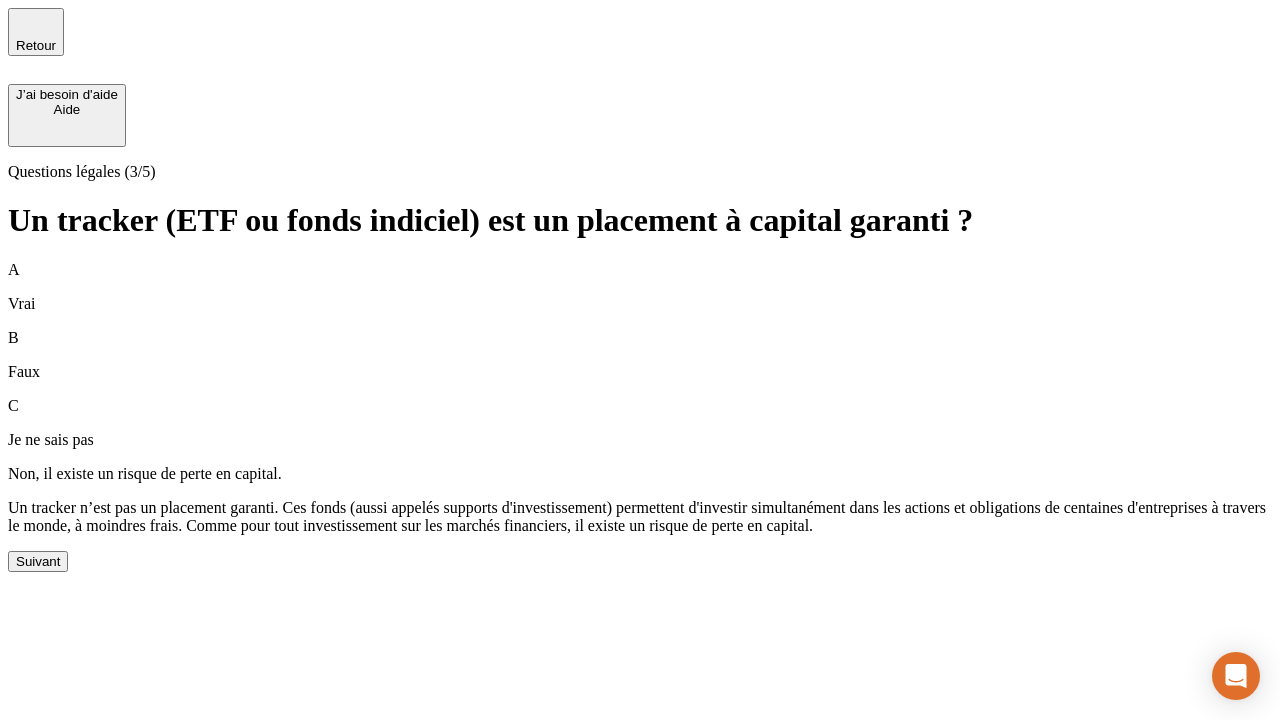 click on "Suivant" at bounding box center [38, 561] 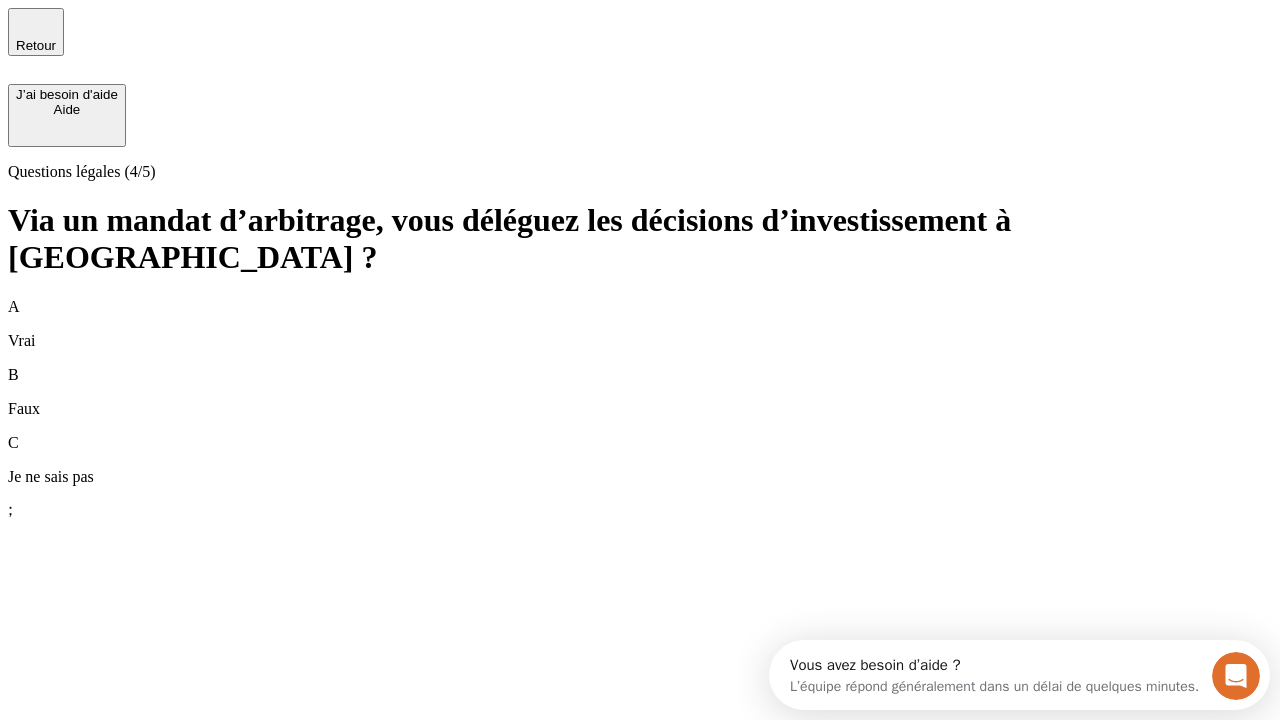 scroll, scrollTop: 0, scrollLeft: 0, axis: both 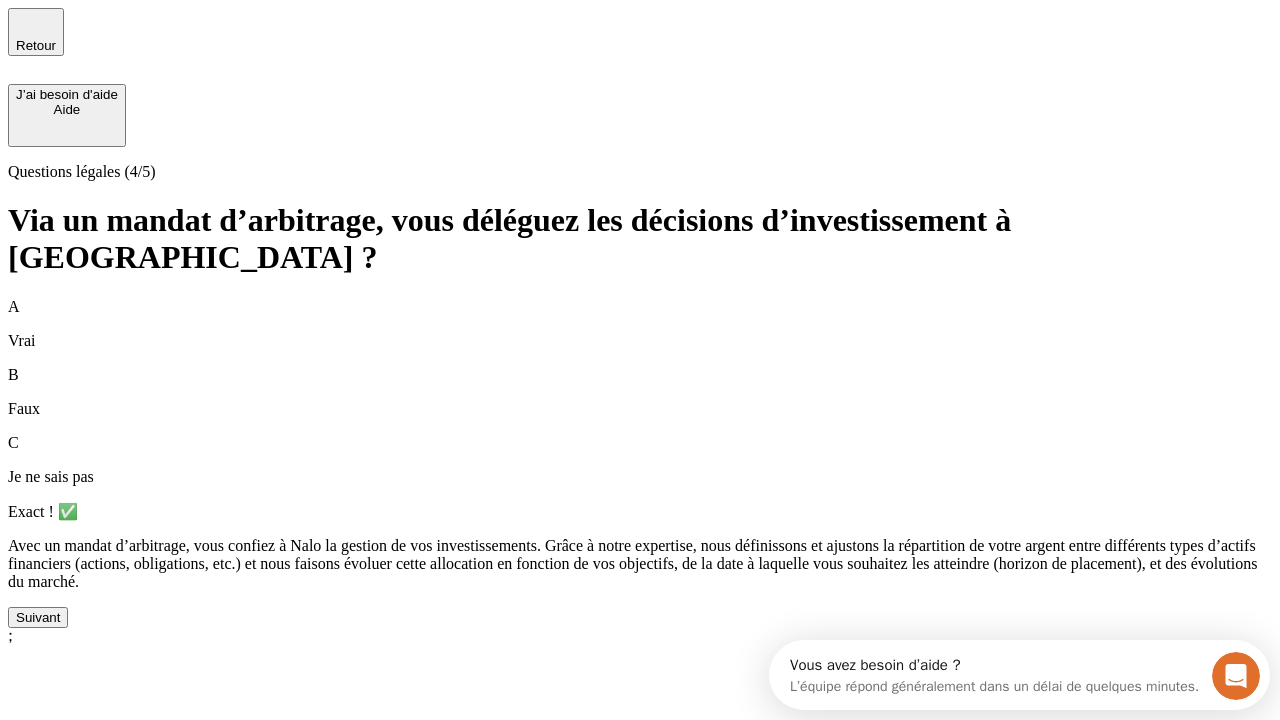 click on "Suivant" at bounding box center (38, 617) 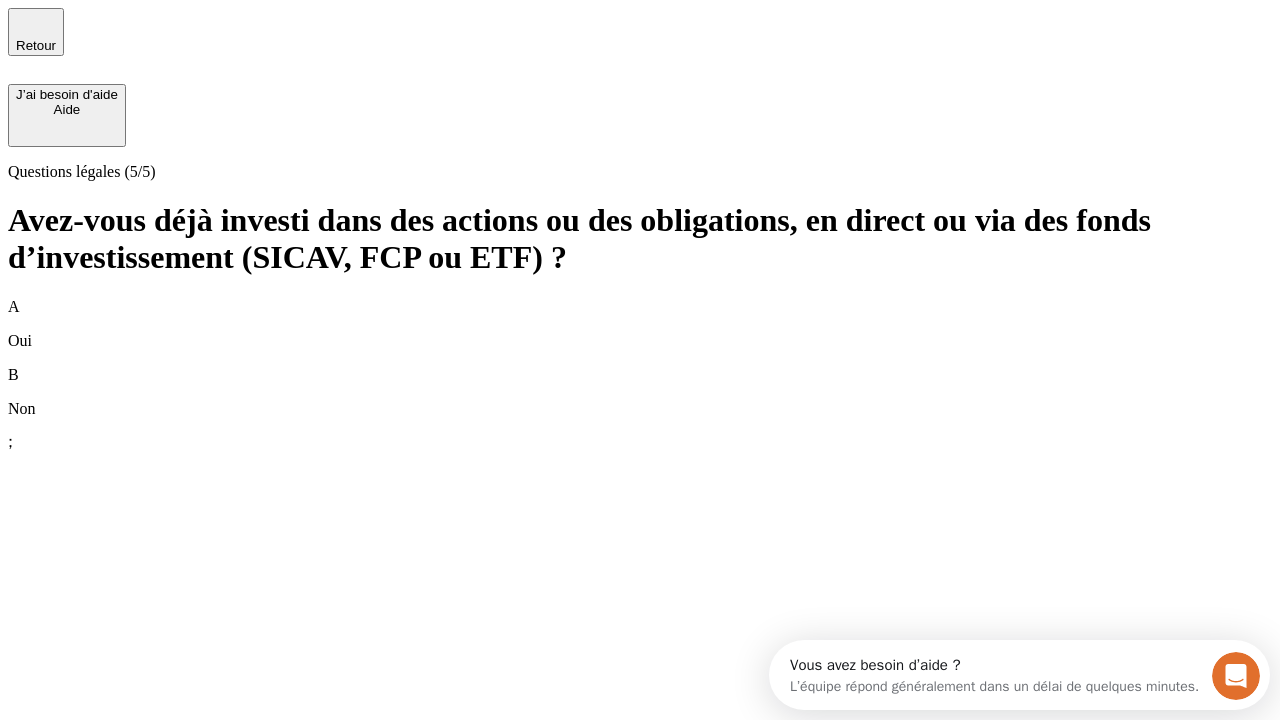 click on "B Non" at bounding box center (640, 392) 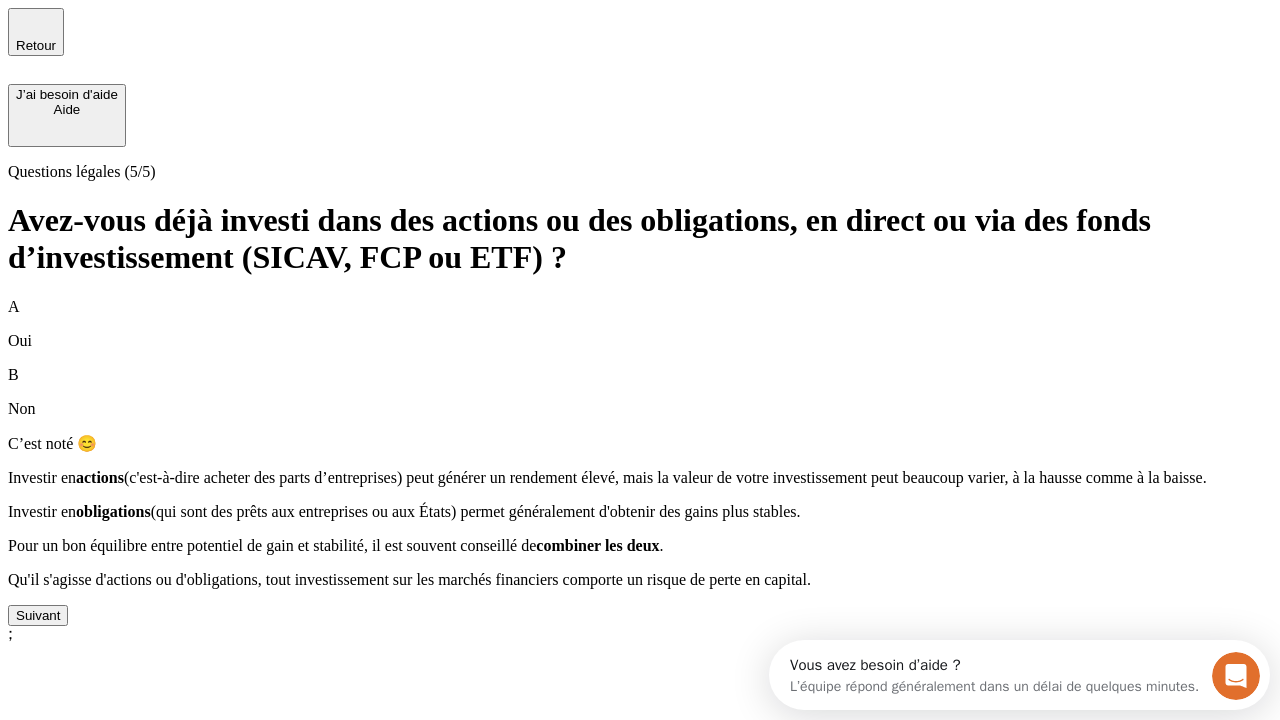 click on "Suivant" at bounding box center [38, 615] 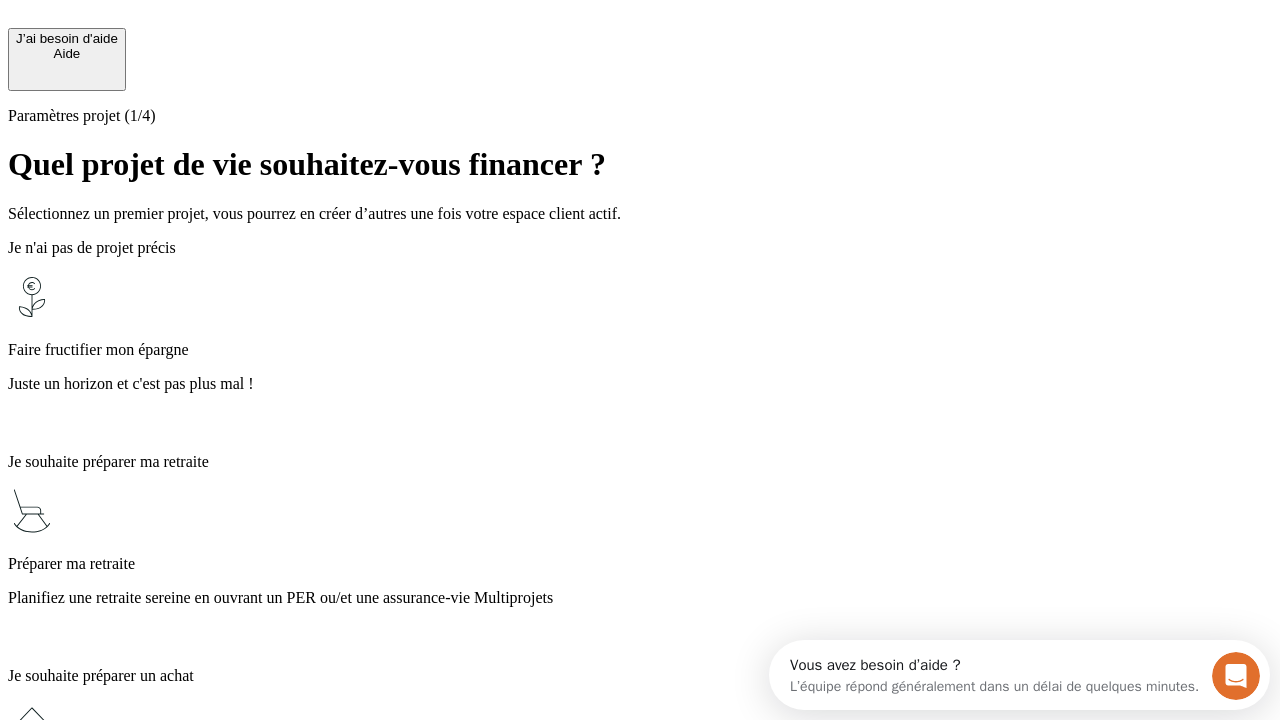 click on "Planifiez une retraite sereine en ouvrant un PER ou/et une assurance-vie Multiprojets" at bounding box center [640, 598] 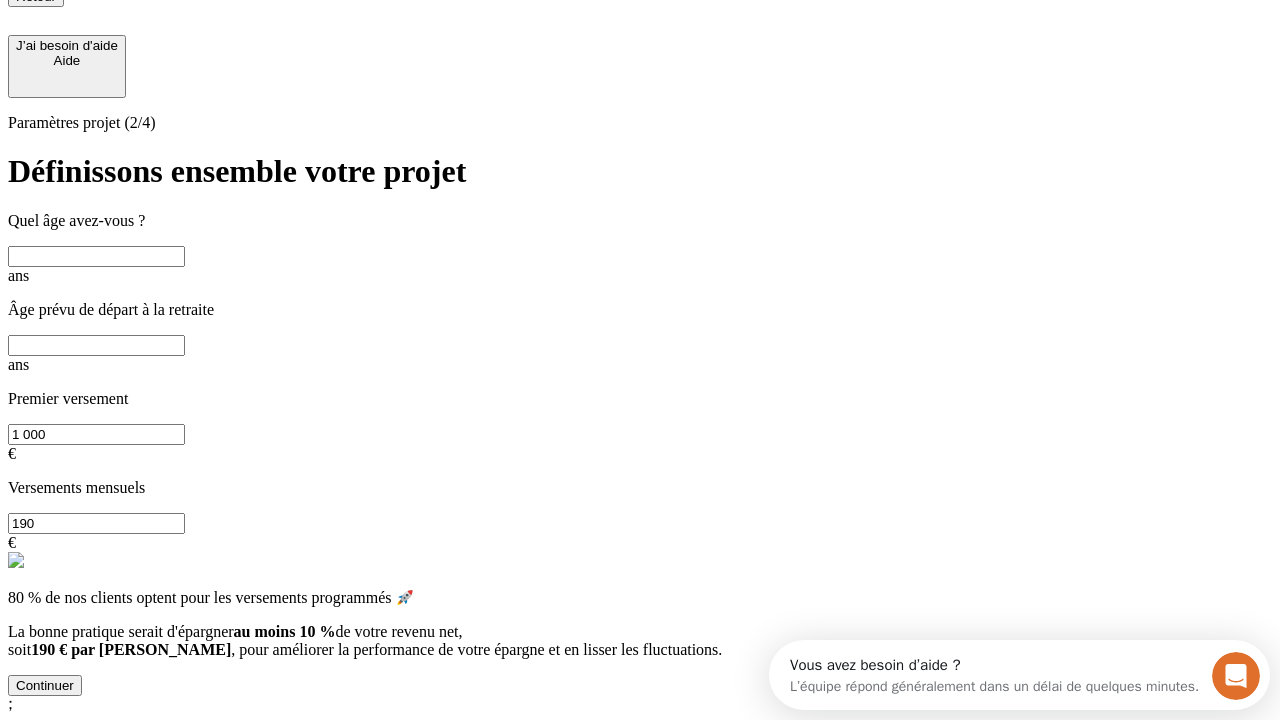 scroll, scrollTop: 18, scrollLeft: 0, axis: vertical 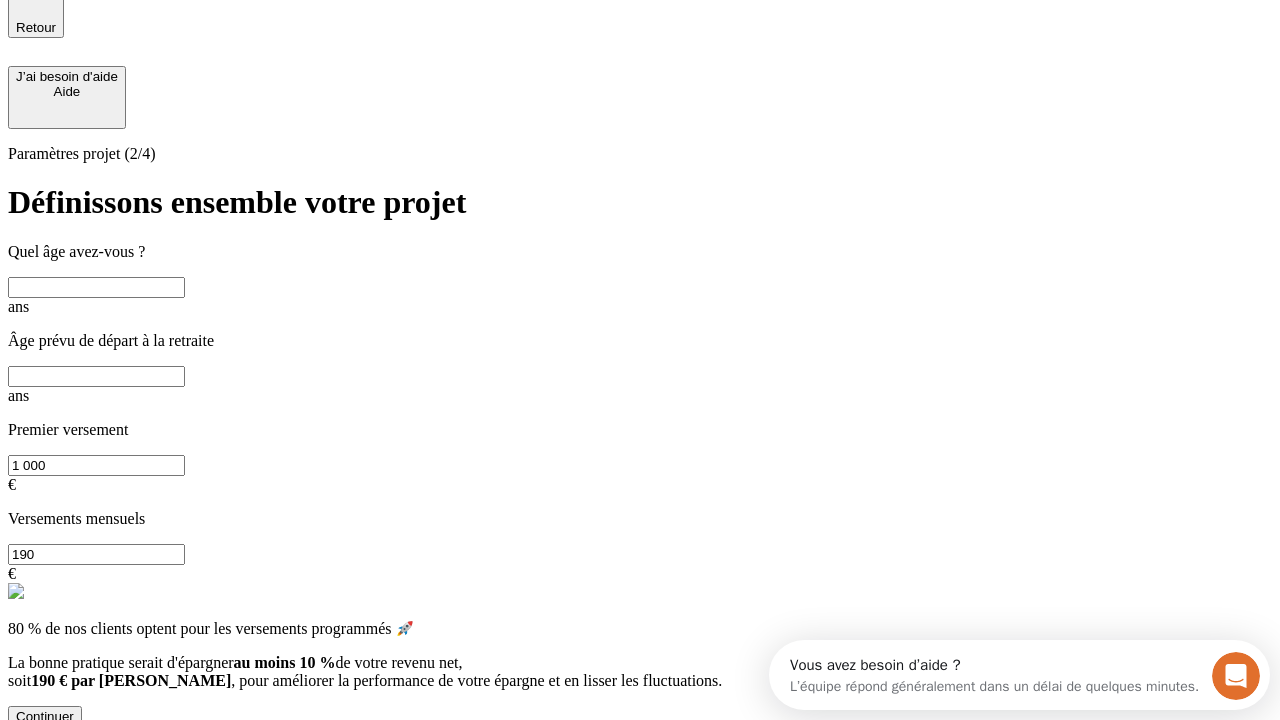 click at bounding box center (96, 287) 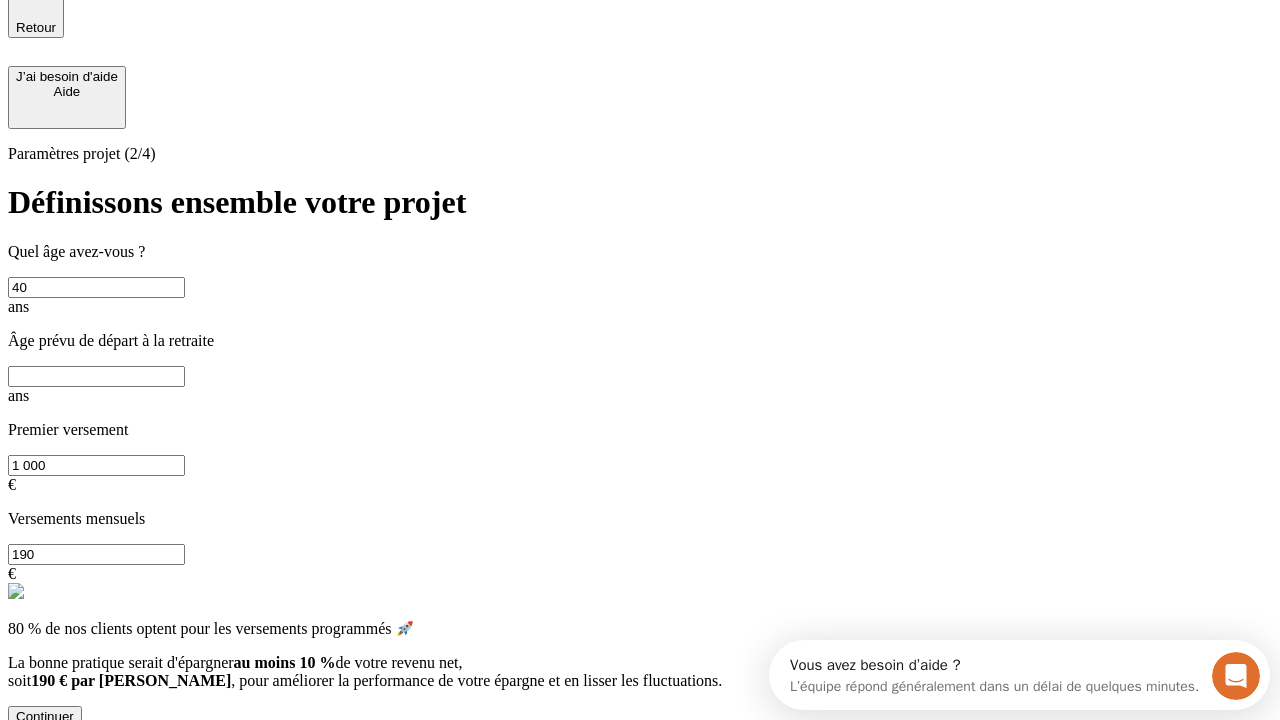 type on "40" 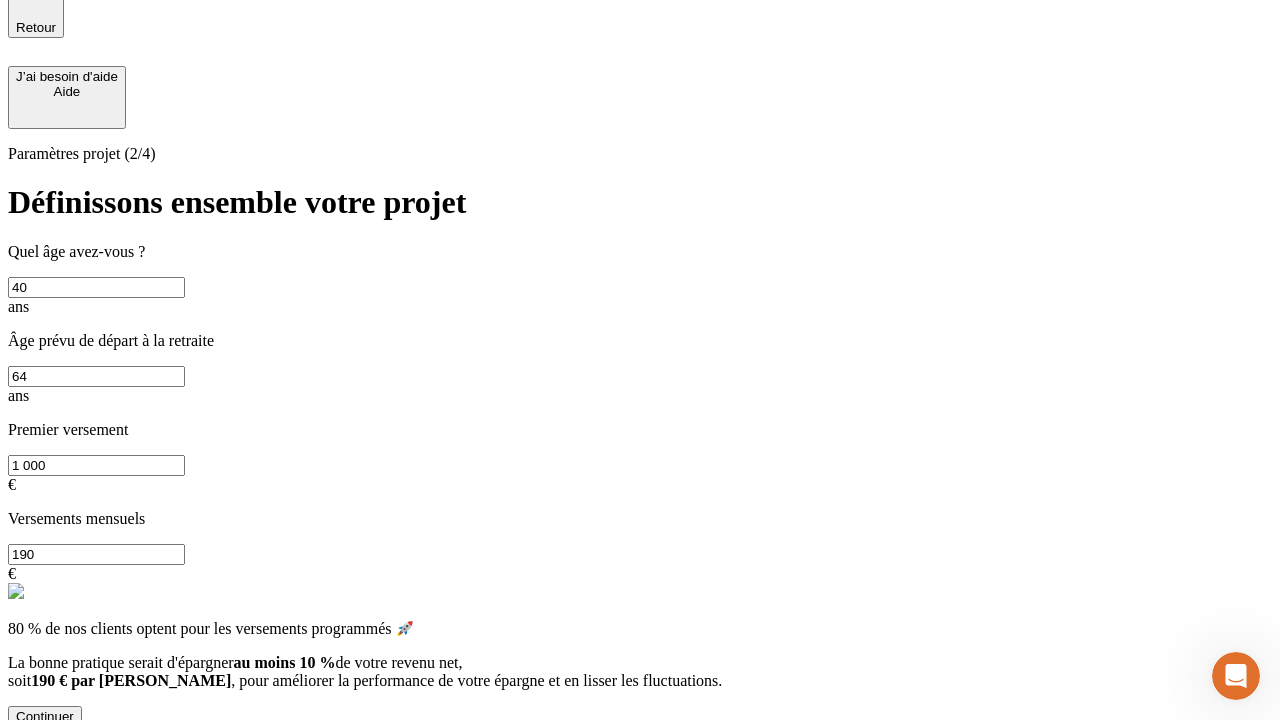type on "64" 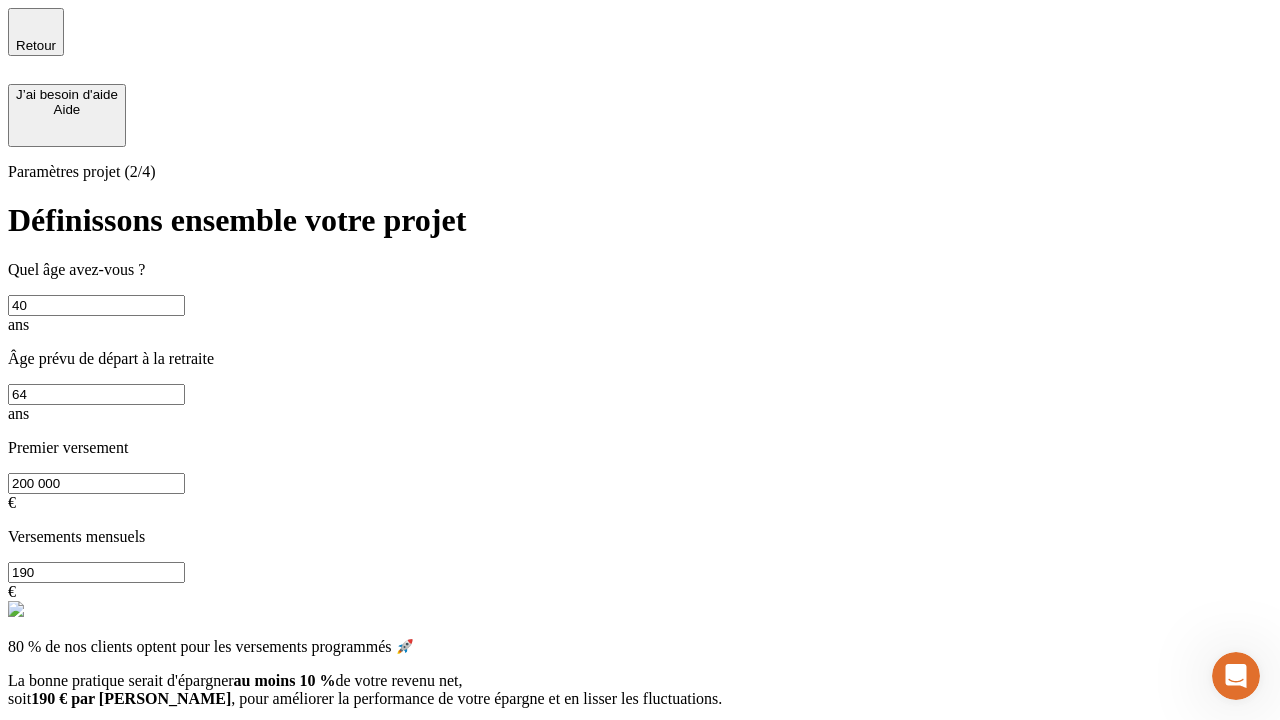 type on "200 000" 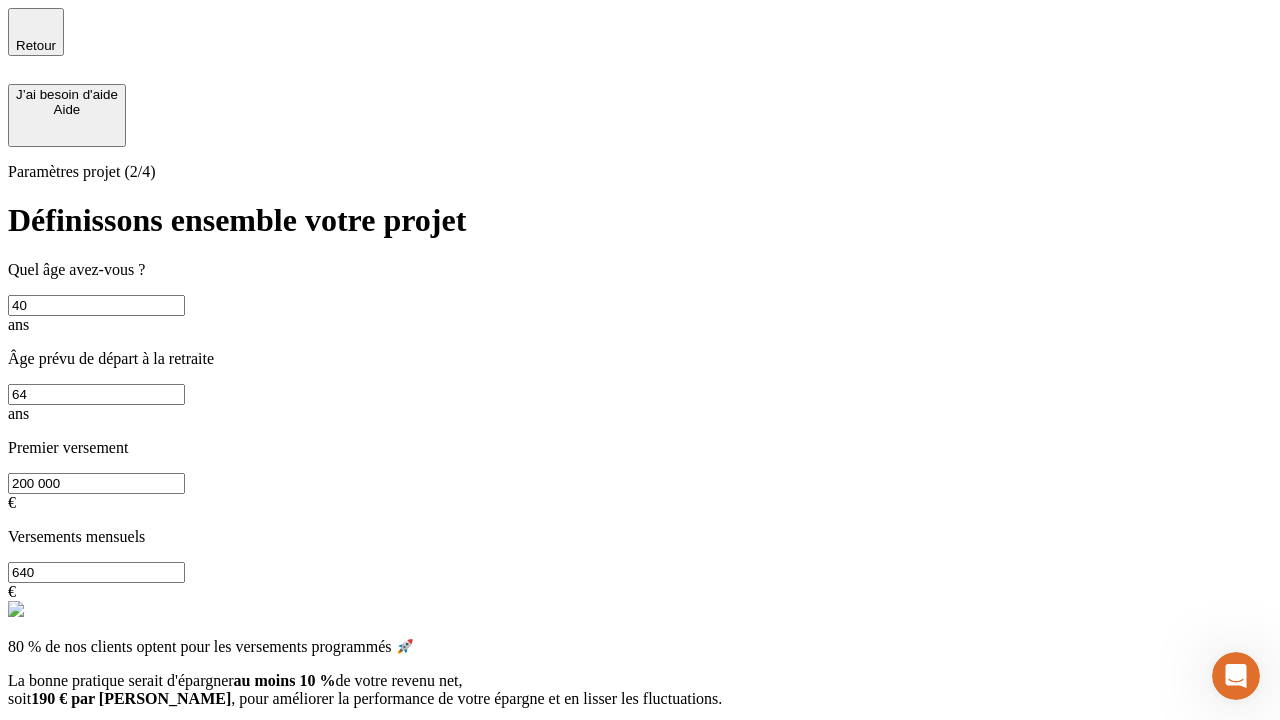 type on "640" 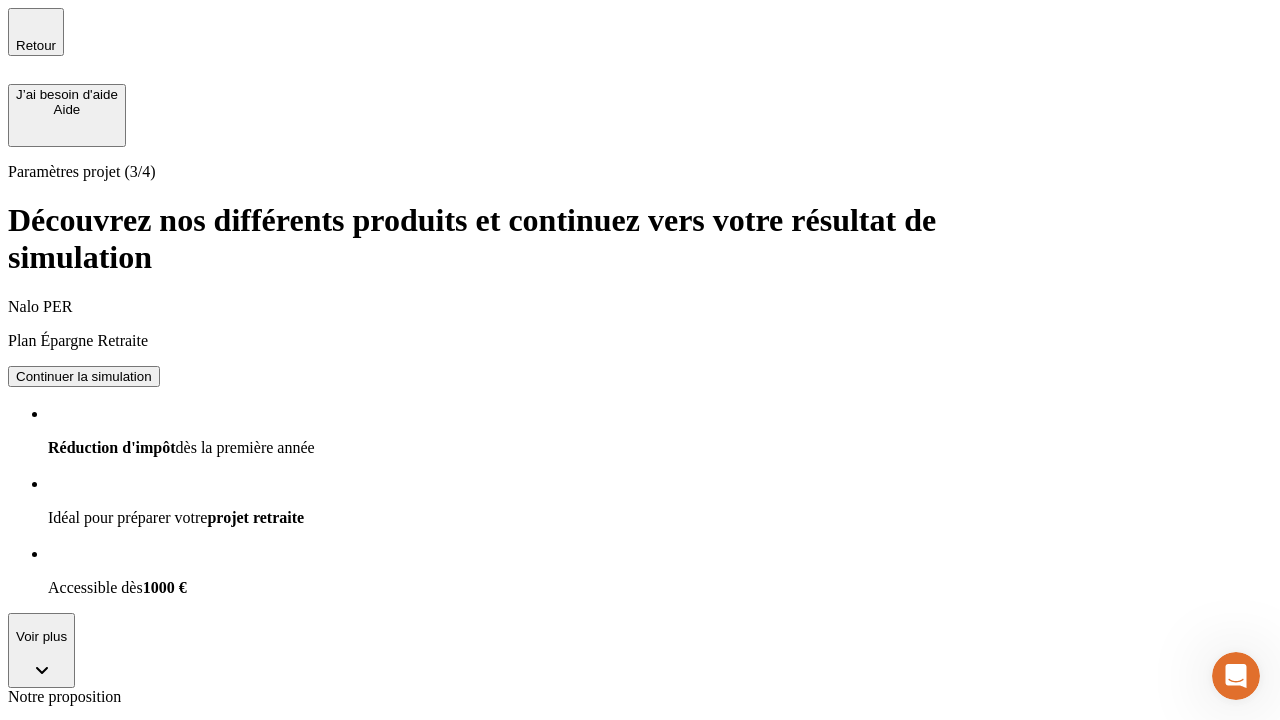 click on "Continuer la simulation" at bounding box center (84, 800) 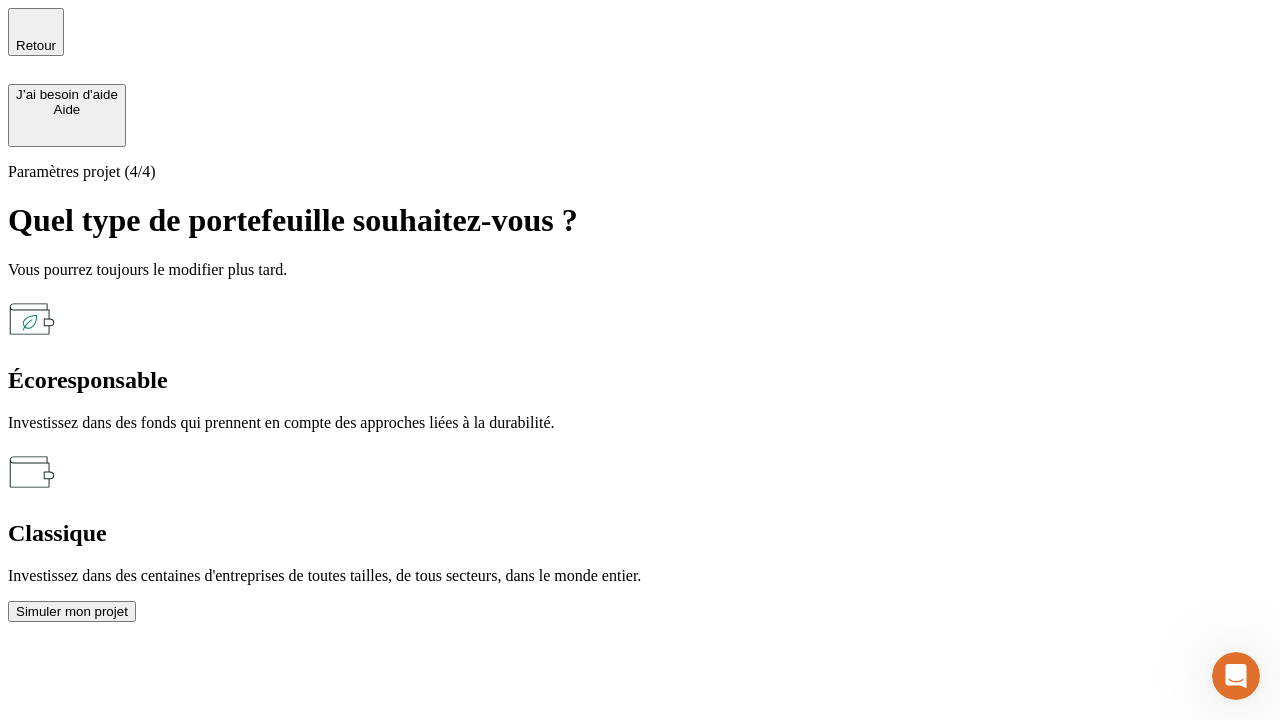 click on "Écoresponsable" at bounding box center [640, 380] 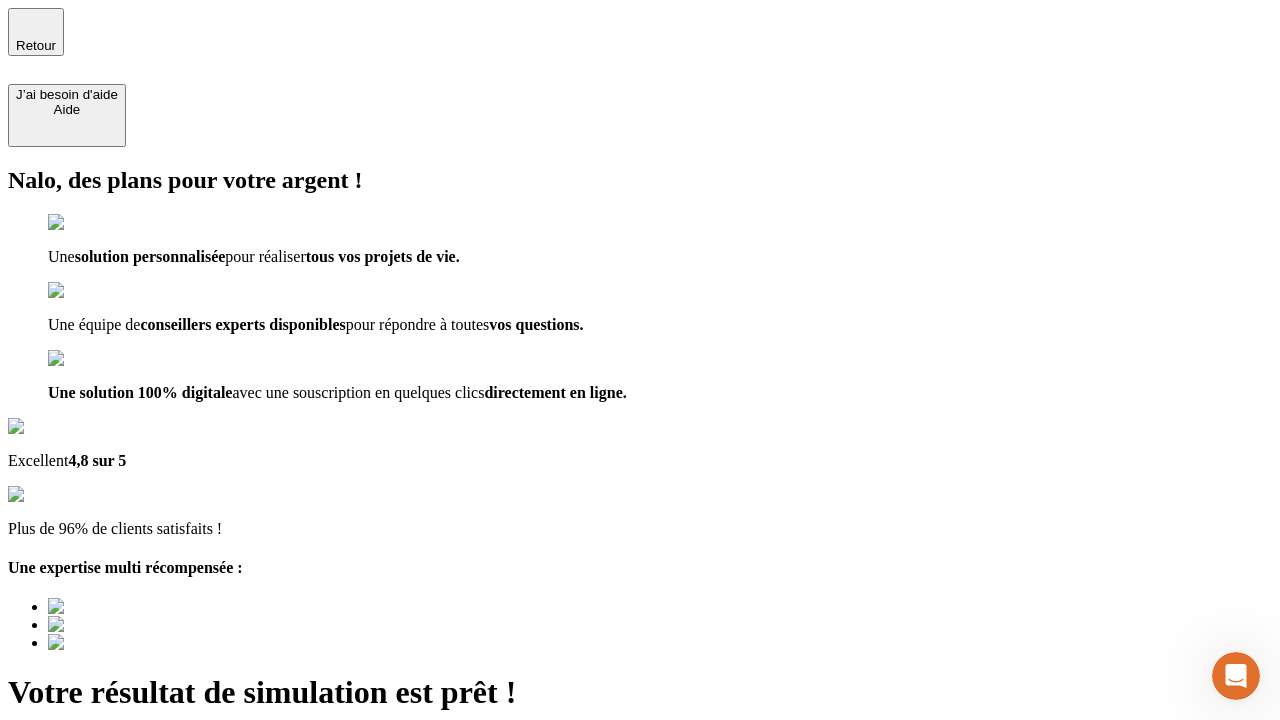 click on "Découvrir ma simulation" at bounding box center [87, 797] 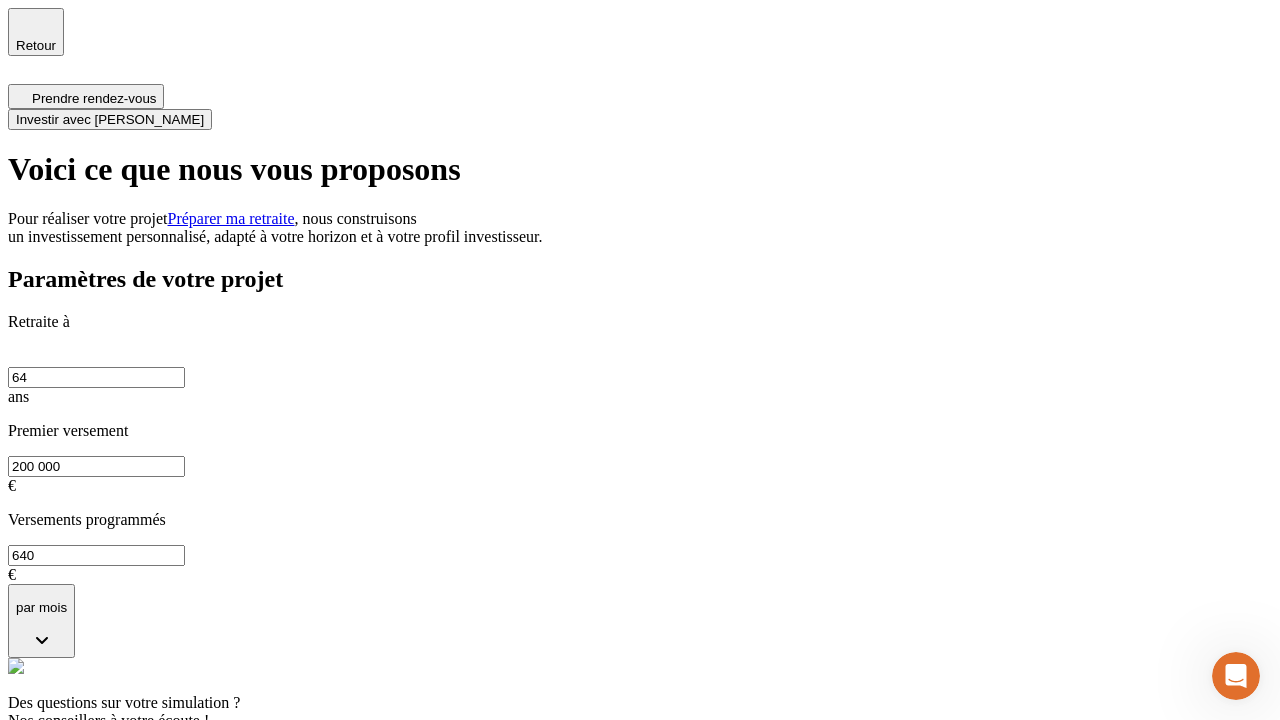 click on "Investir avec [PERSON_NAME]" at bounding box center (110, 119) 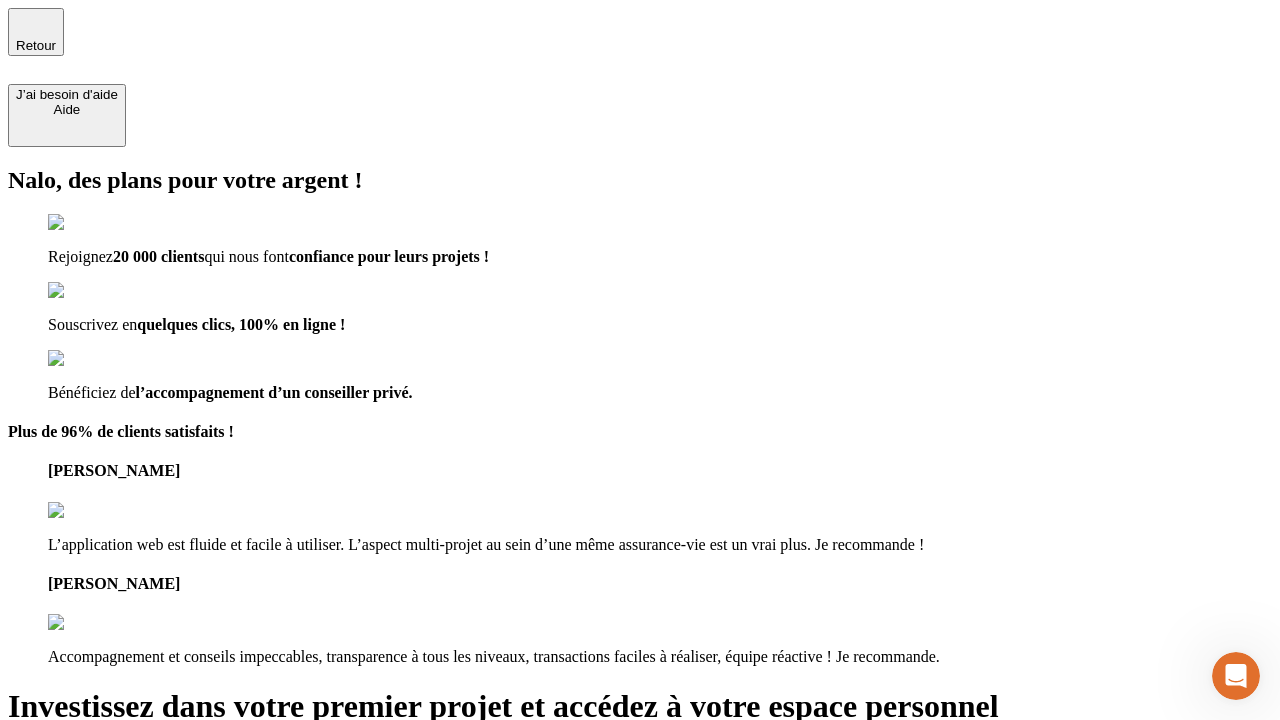 type on "[EMAIL_ADDRESS][DOMAIN_NAME]" 